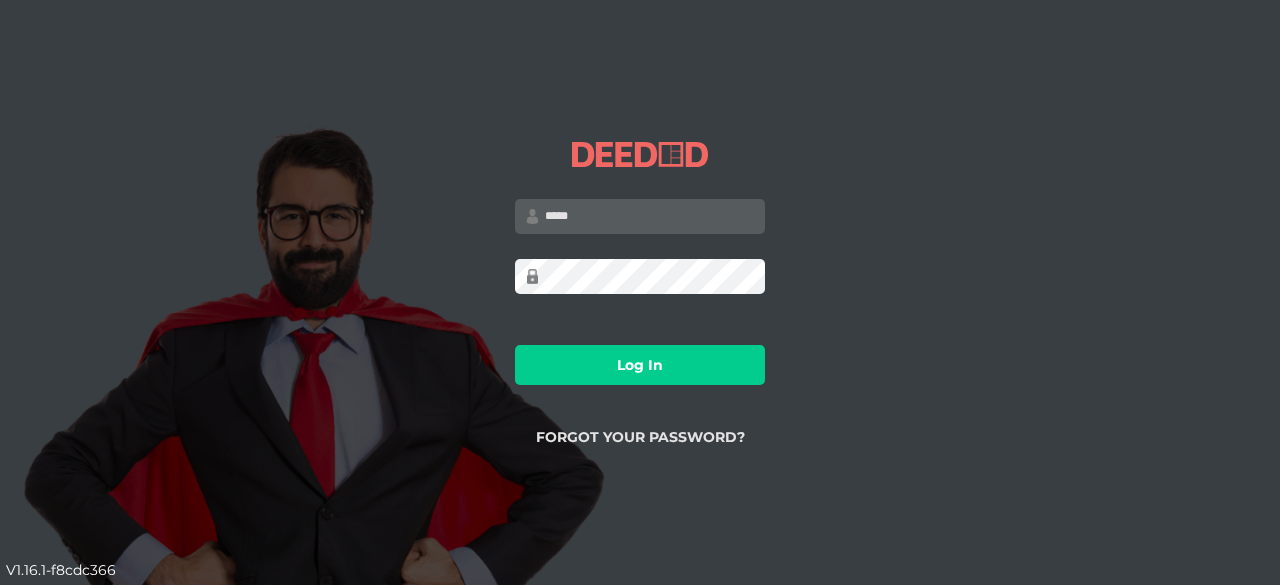 scroll, scrollTop: 0, scrollLeft: 0, axis: both 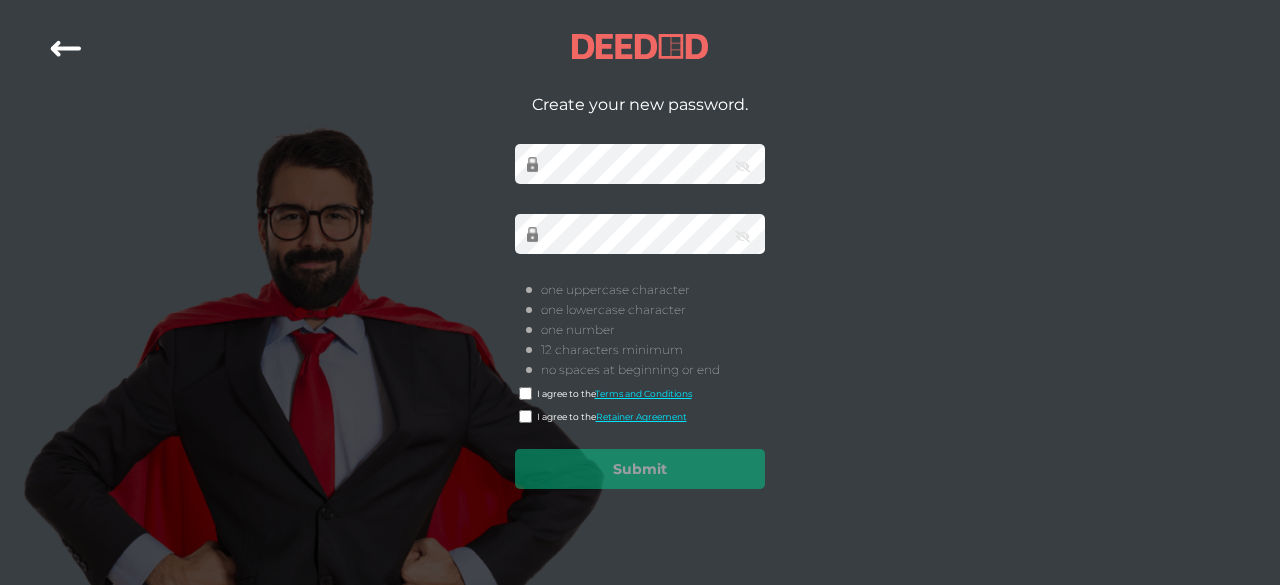 click on "Create your new password. [INVALID_PASSWORD] [PASSWORDS_NOT_MATCH] [ONE_UPPERCASE] [ONE_LOWERCASE] [ONE_NUMBER] [MIN_LENGTH] [NO_SPACES] I agree to the Terms and Conditions I agree to the Retainer Agreement Submit Loading..." at bounding box center (640, 292) 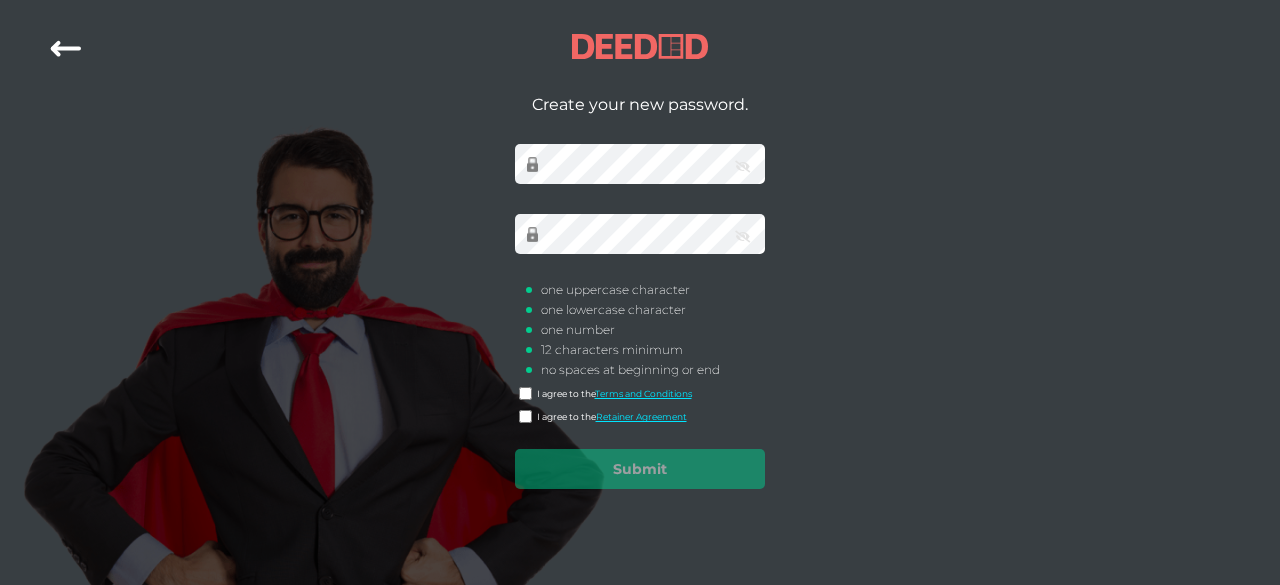 click at bounding box center [742, 167] 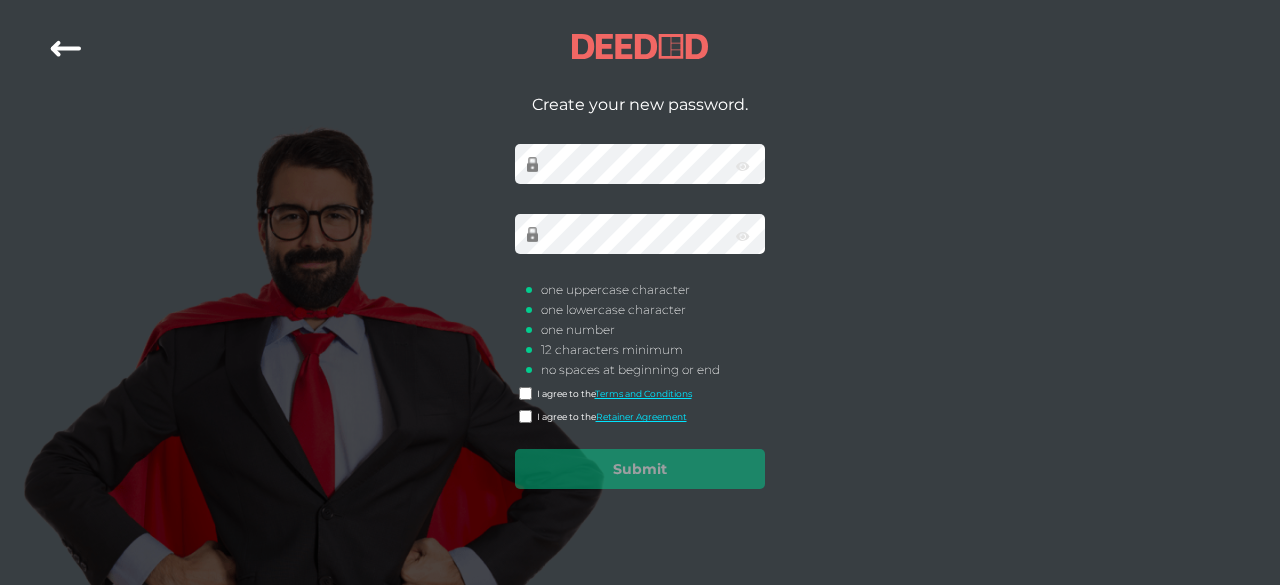 click at bounding box center (743, 167) 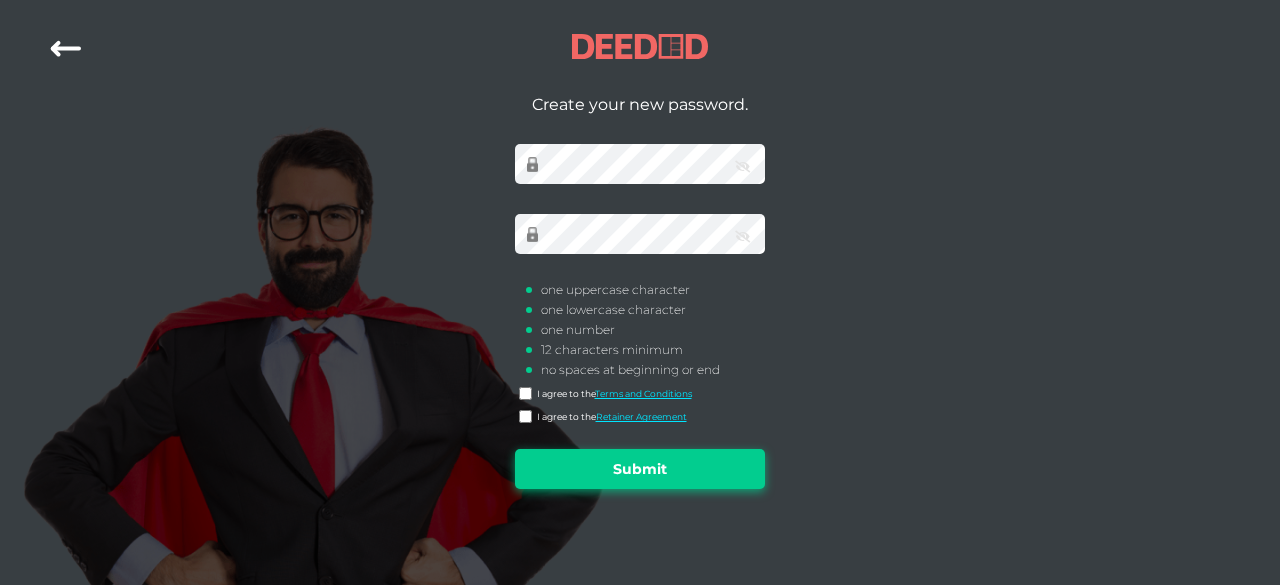 click on "Submit" at bounding box center (640, 469) 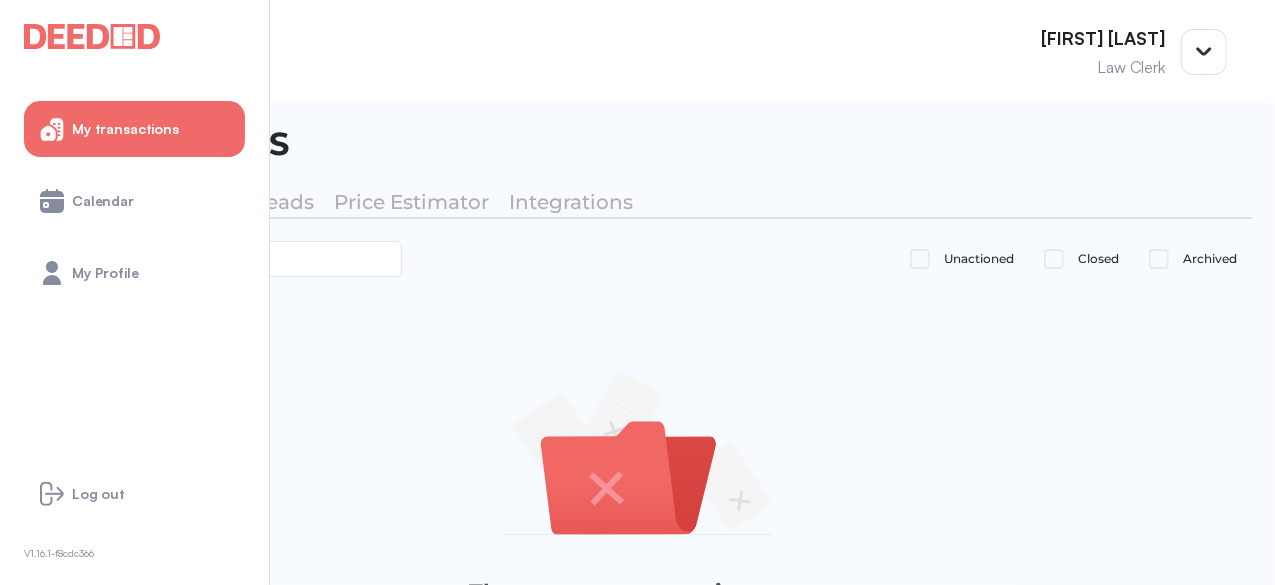click on "[FIRST] [LAST] [OCCUPATION]" at bounding box center (637, 51) 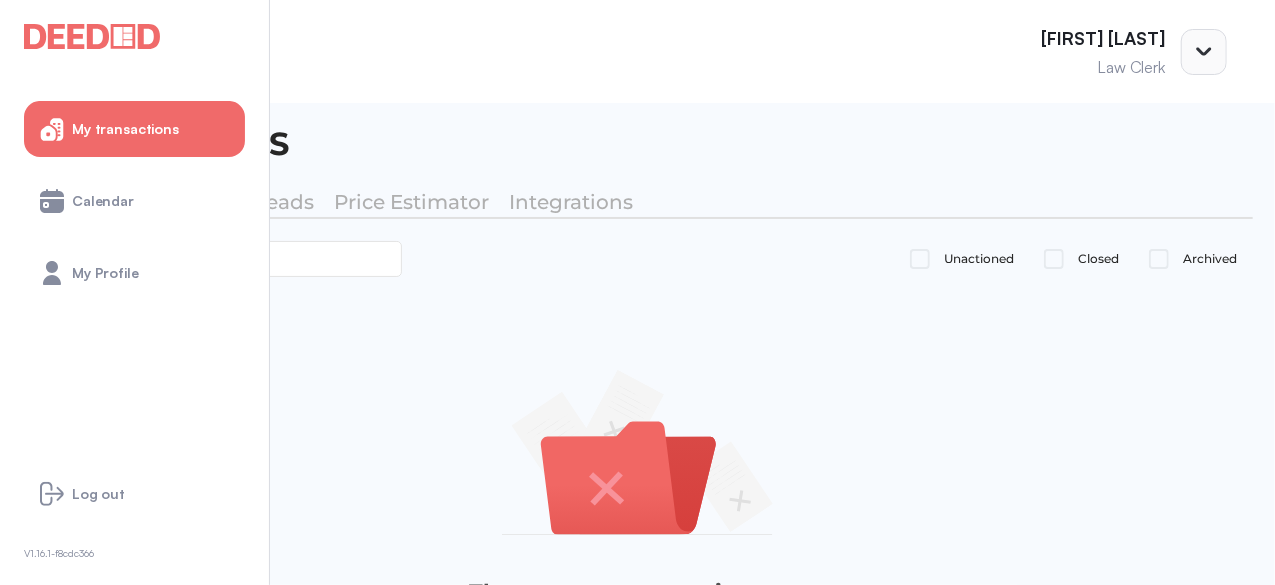 click at bounding box center (1204, 52) 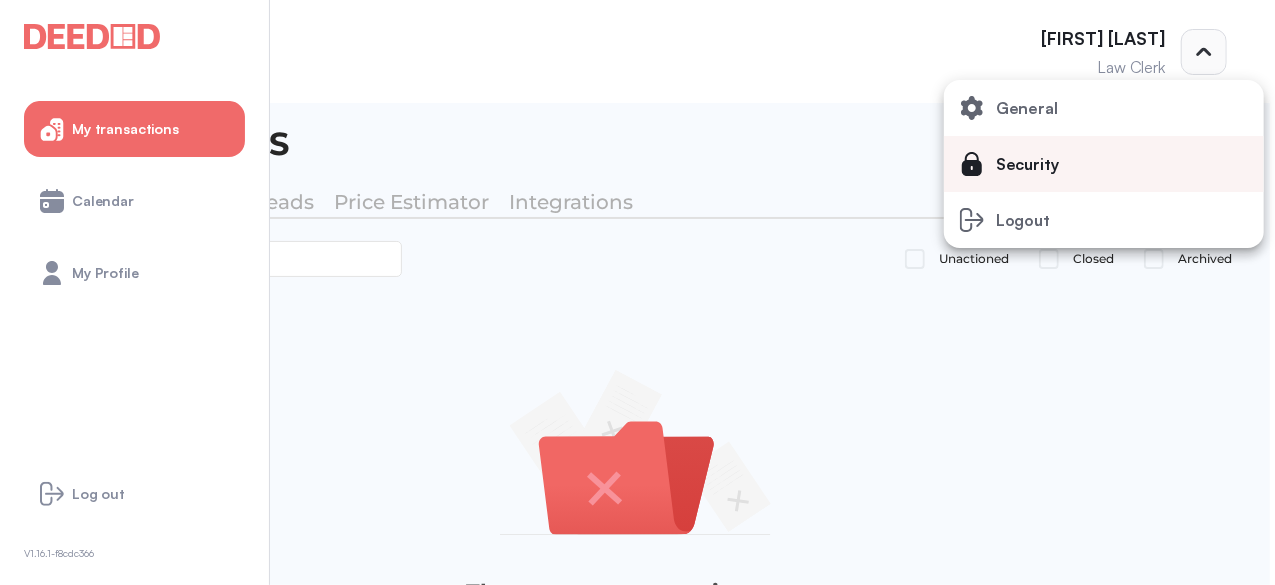 click on "Security" at bounding box center (1027, 108) 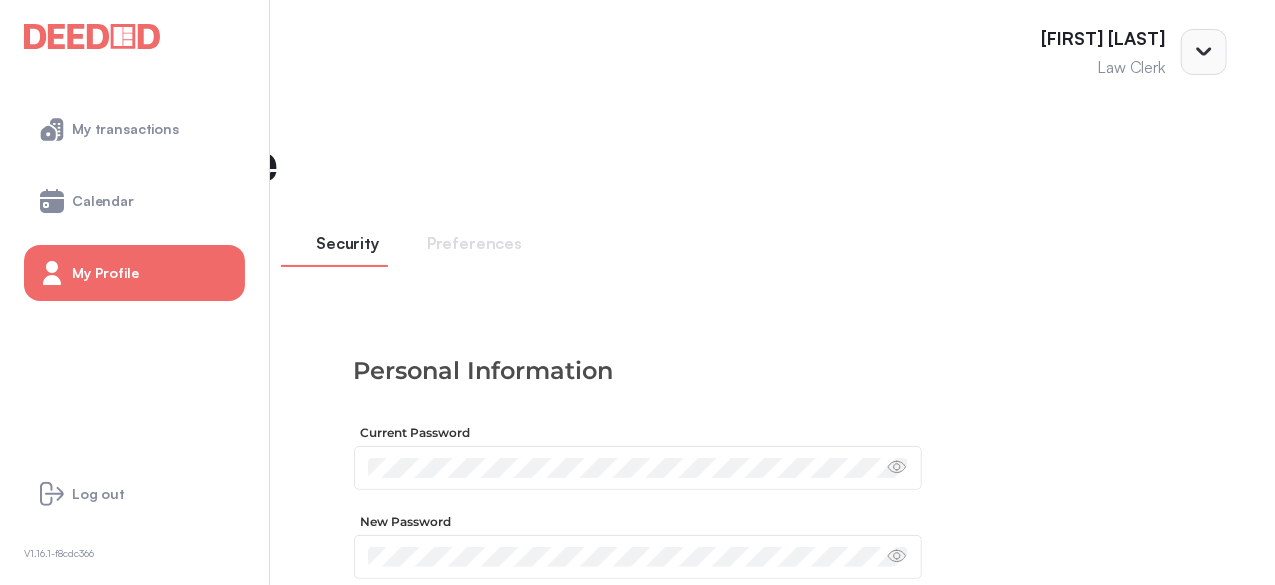 scroll, scrollTop: 425, scrollLeft: 0, axis: vertical 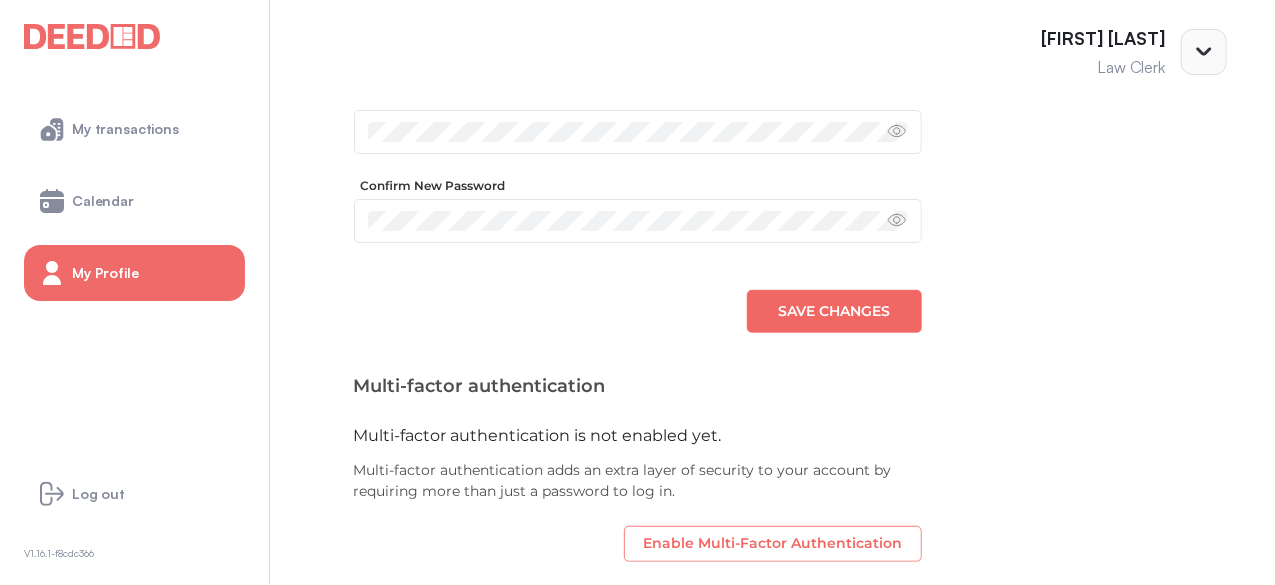 click on "Enable Multi-Factor Authentication" at bounding box center [773, 544] 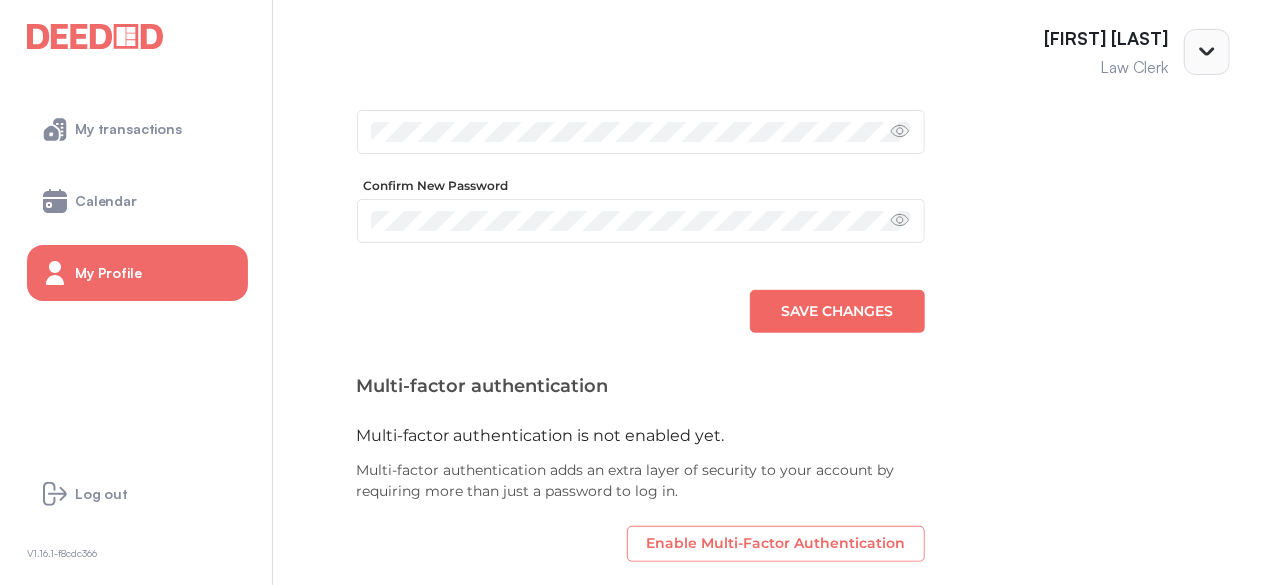 scroll, scrollTop: 0, scrollLeft: 0, axis: both 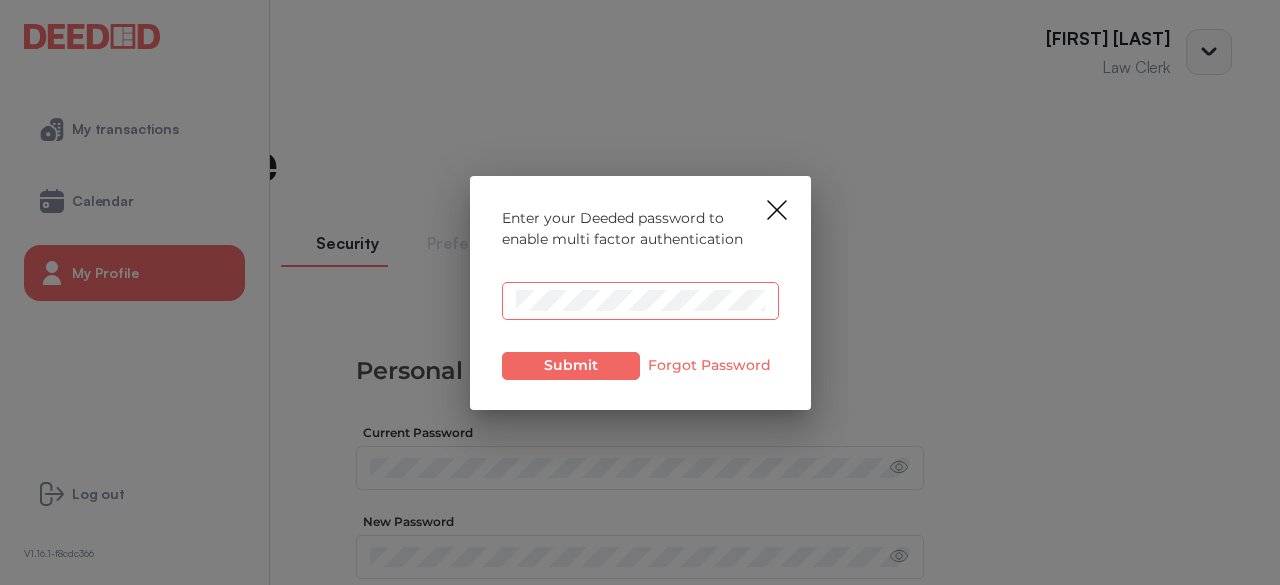 click on "Submit" at bounding box center [571, 366] 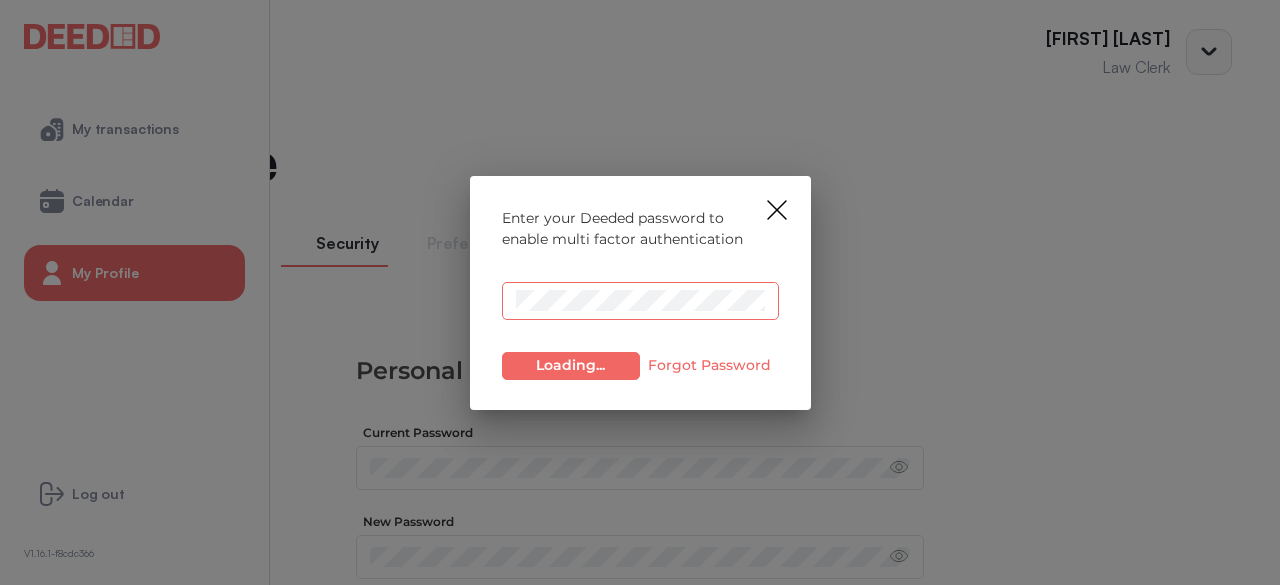 scroll, scrollTop: 0, scrollLeft: 0, axis: both 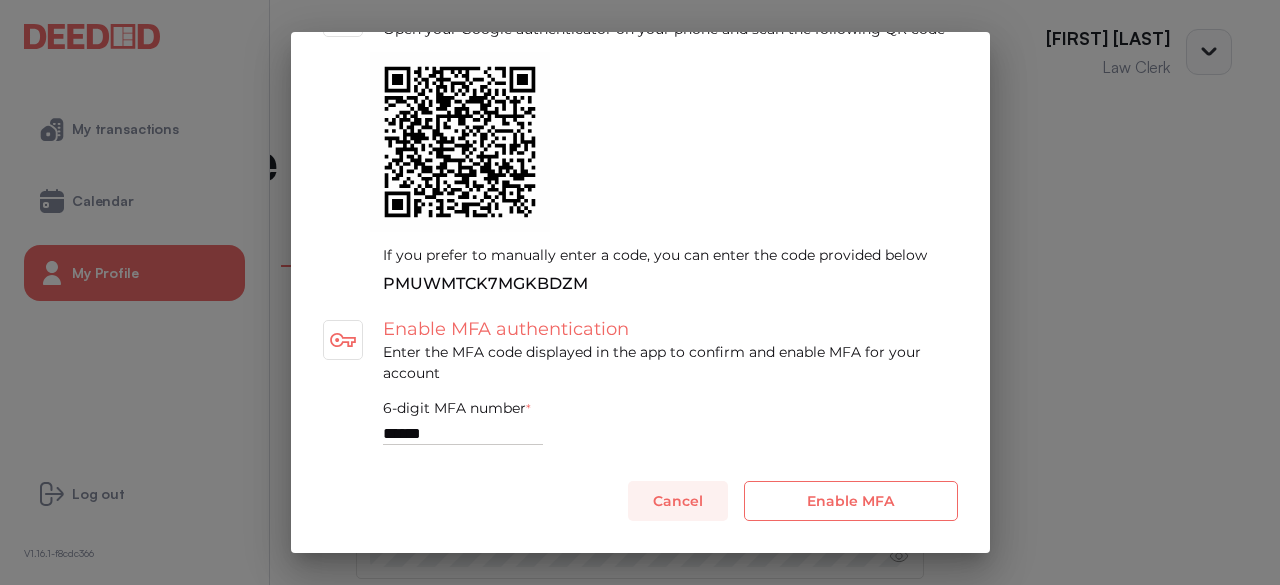 type on "******" 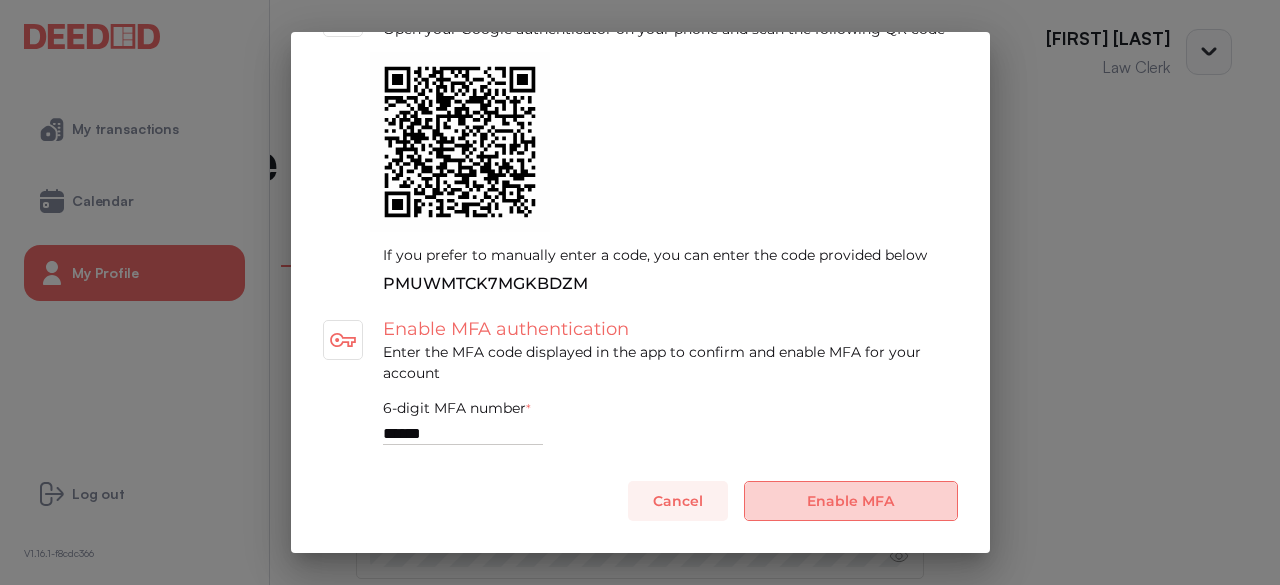 click on "Enable MFA" at bounding box center [851, 501] 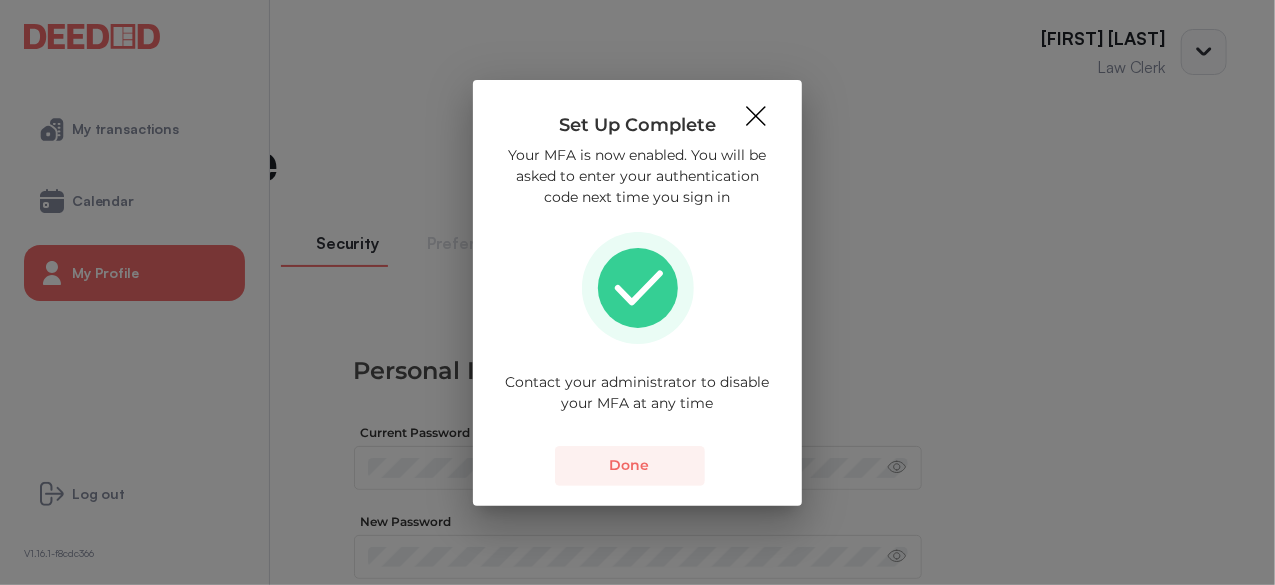 scroll, scrollTop: 0, scrollLeft: 0, axis: both 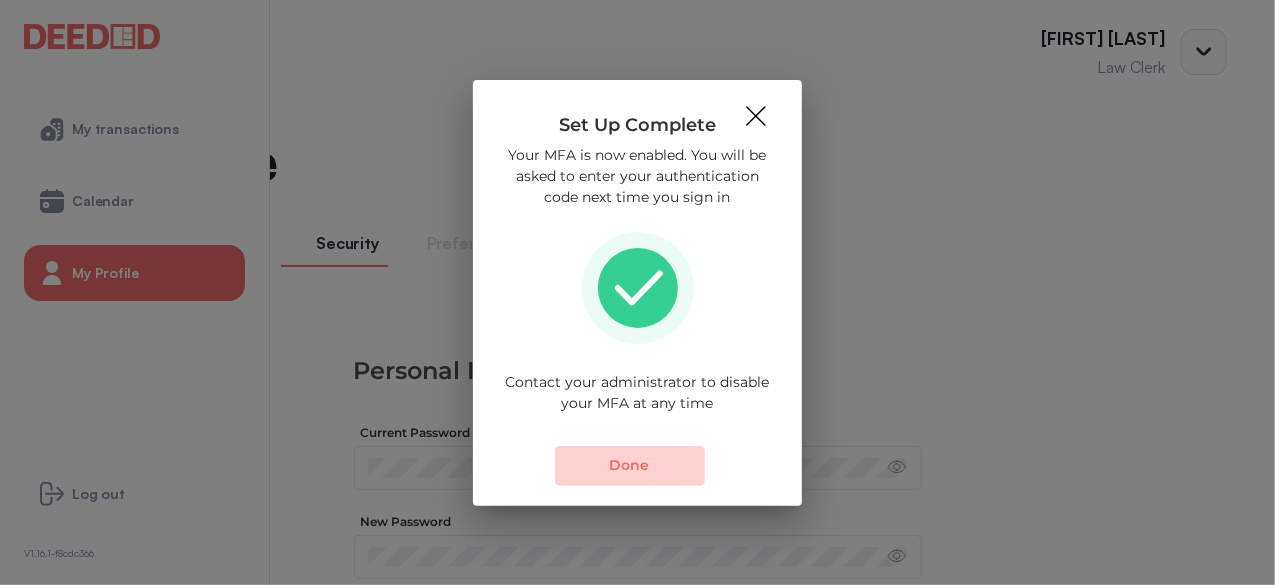 click on "Done" at bounding box center (630, 466) 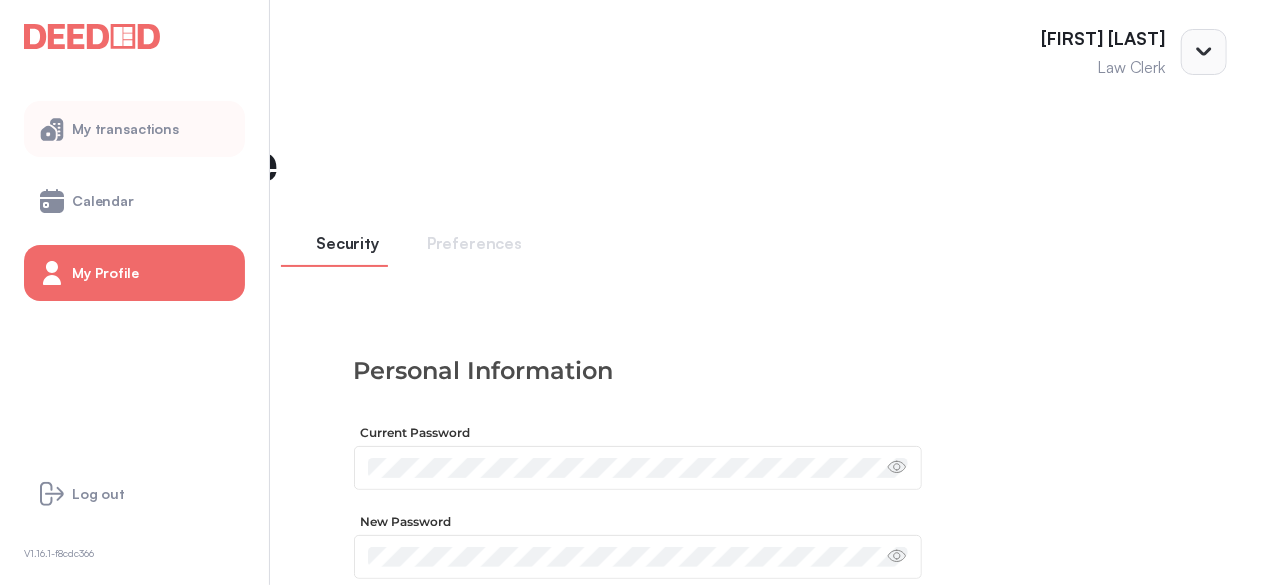 click on "My transactions" at bounding box center (125, 129) 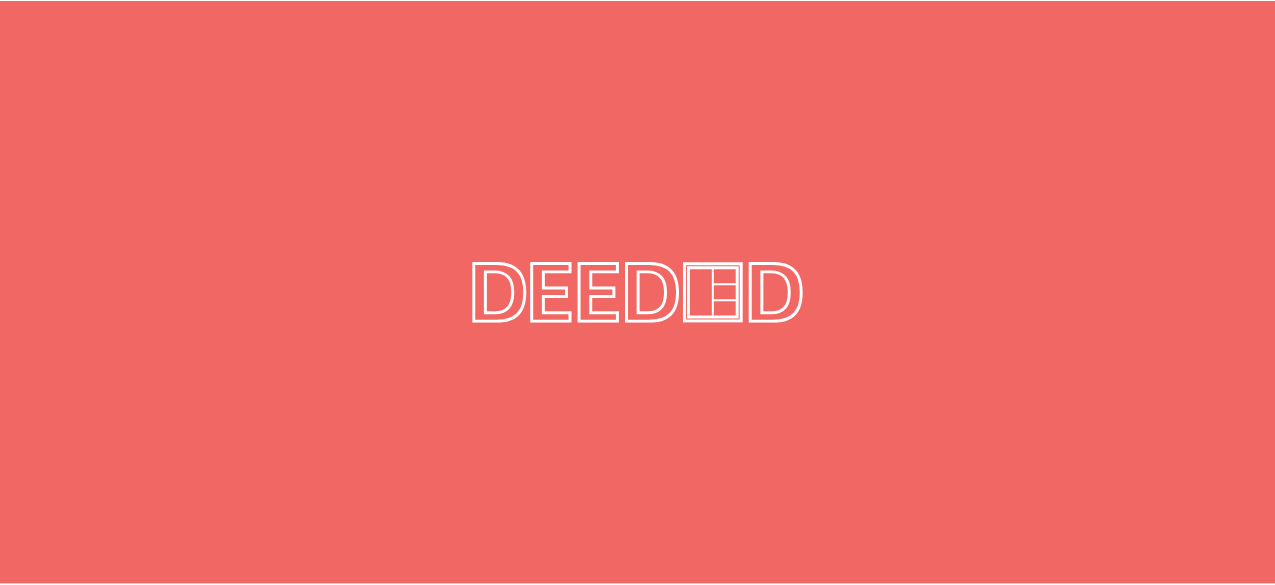 scroll, scrollTop: 0, scrollLeft: 0, axis: both 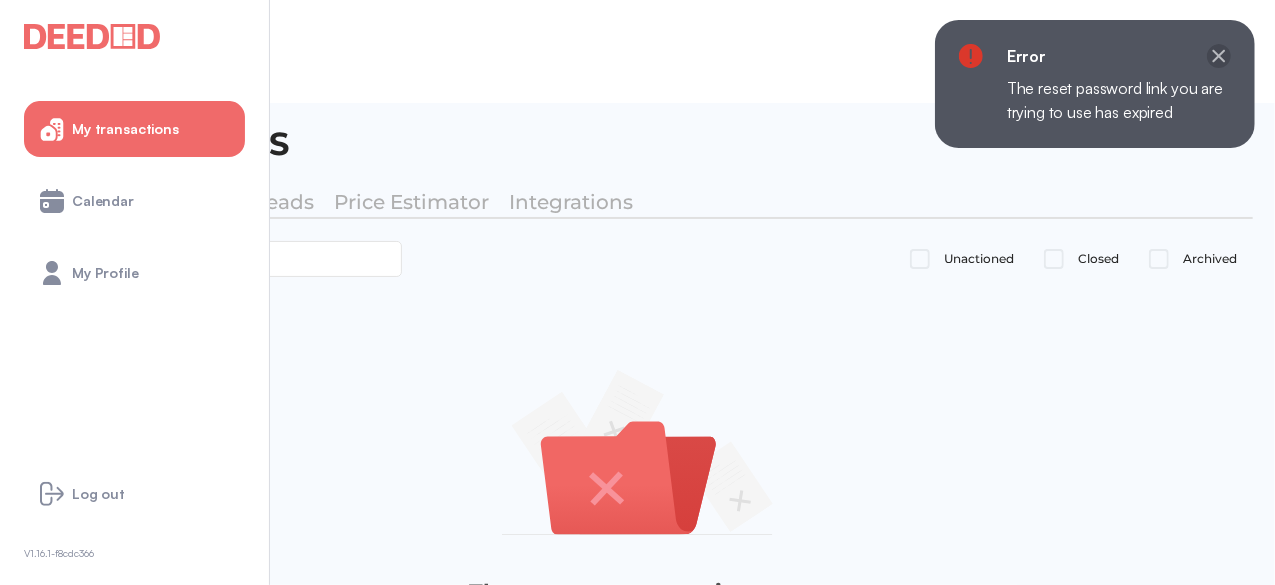 click at bounding box center (1219, 56) 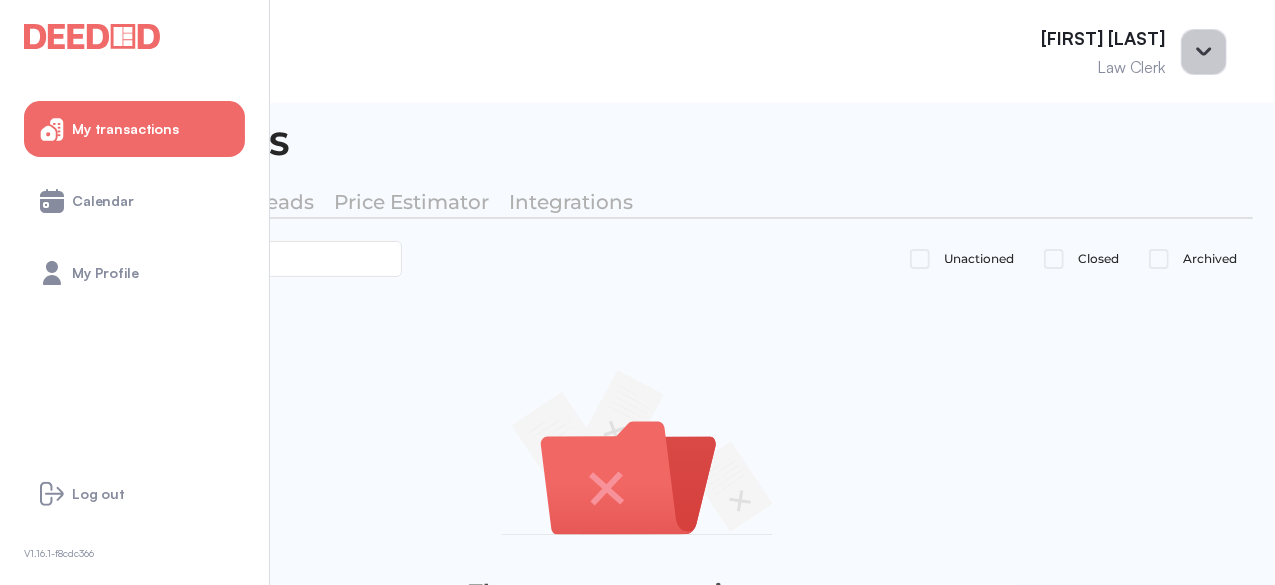 click at bounding box center [1203, 51] 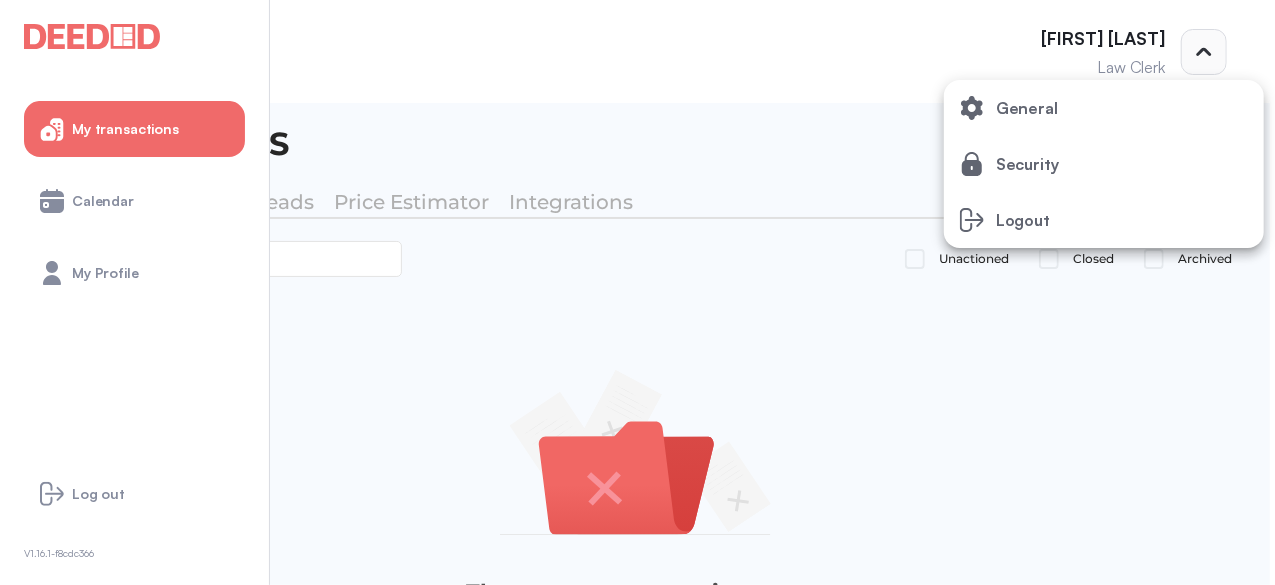 drag, startPoint x: 1032, startPoint y: 57, endPoint x: 1081, endPoint y: 60, distance: 49.09175 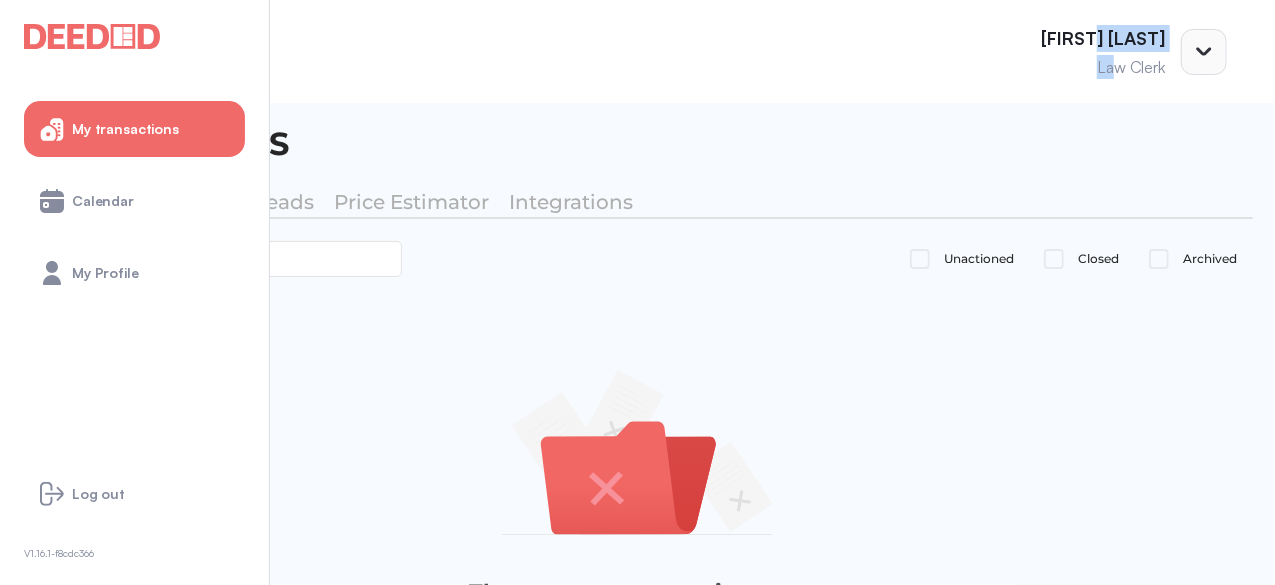 drag, startPoint x: 1081, startPoint y: 60, endPoint x: 1117, endPoint y: 63, distance: 36.124783 